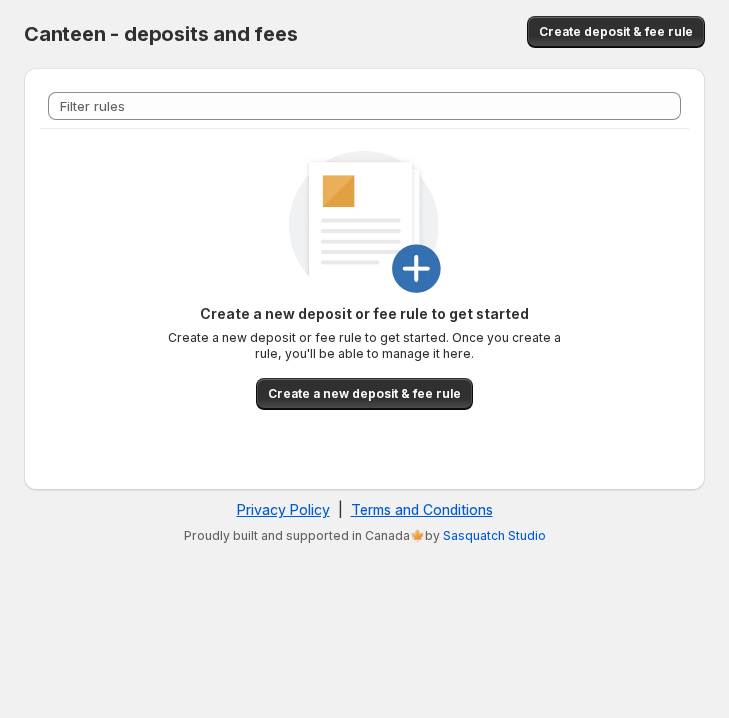 scroll, scrollTop: 0, scrollLeft: 0, axis: both 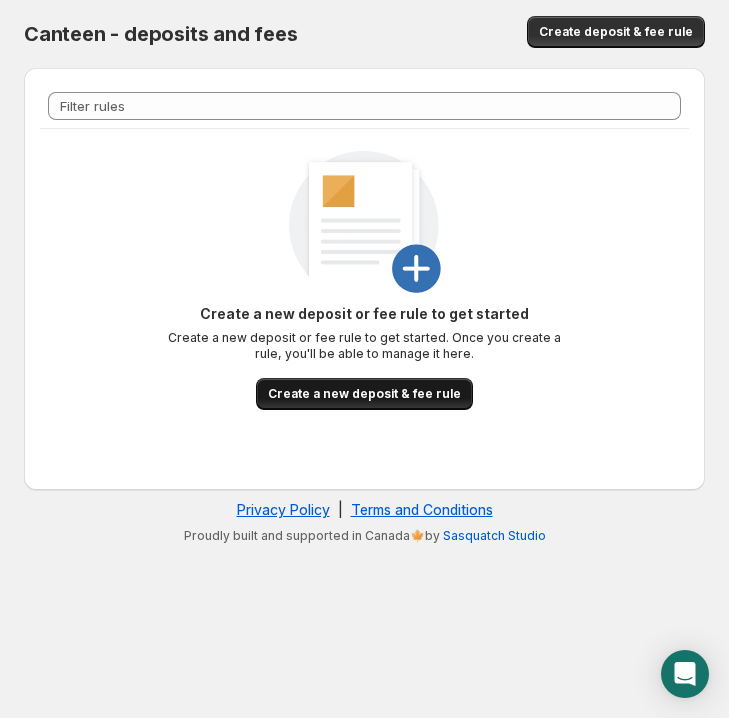 click on "Create a new deposit & fee rule" at bounding box center (364, 394) 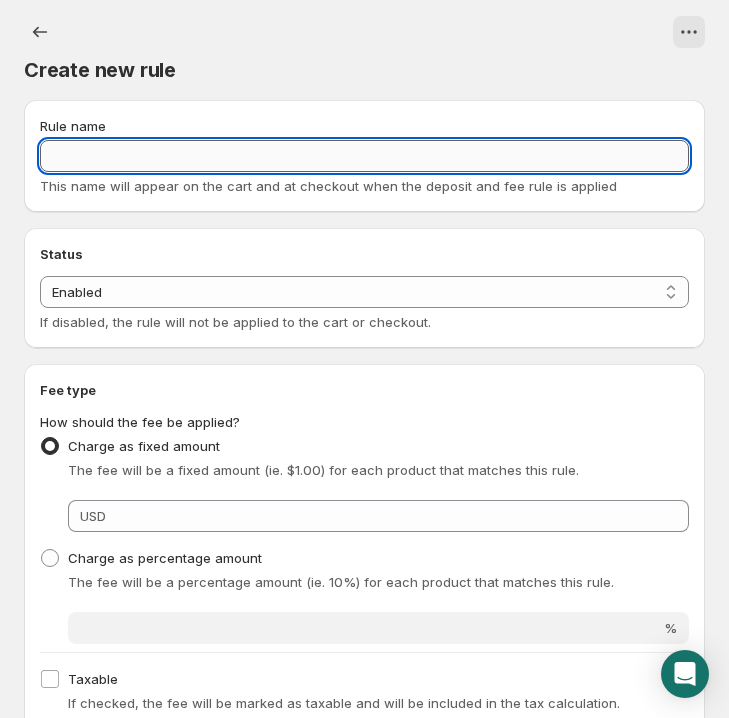 click on "Rule name" at bounding box center [364, 156] 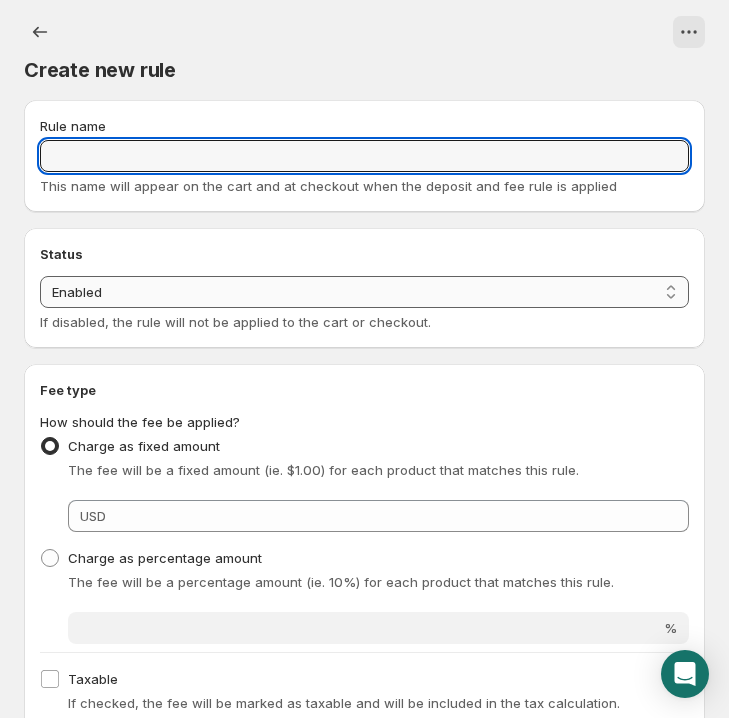 click on "Enabled Disabled" at bounding box center [364, 292] 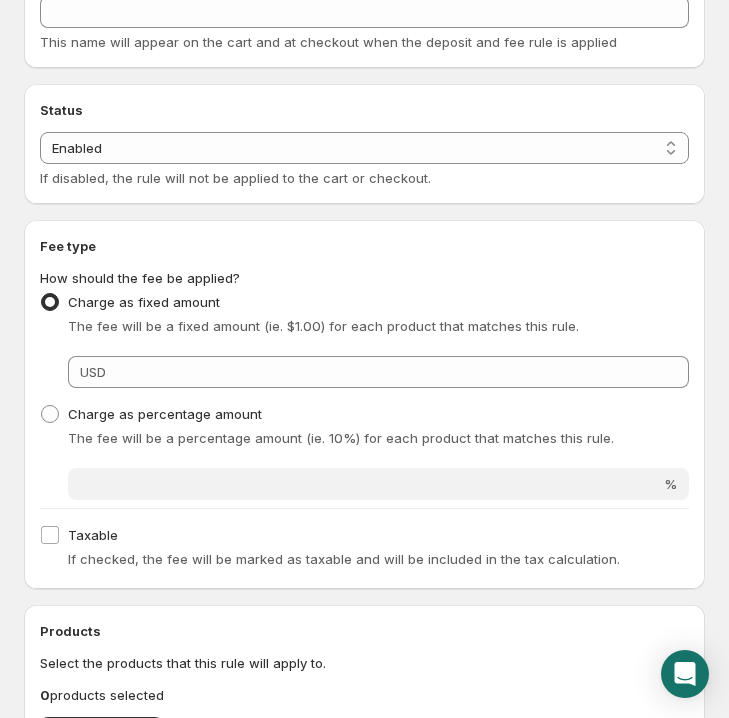 scroll, scrollTop: 146, scrollLeft: 0, axis: vertical 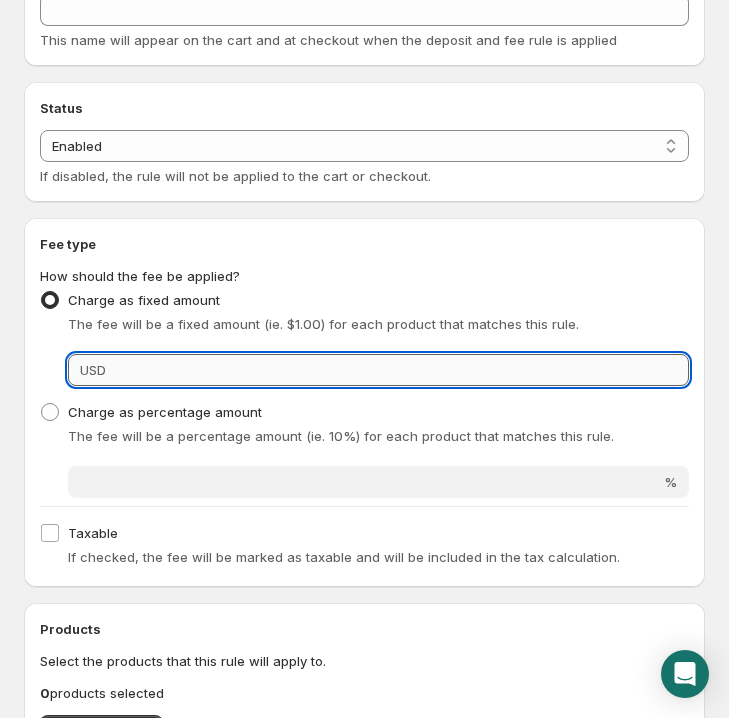 click on "Fixed amount" at bounding box center [400, 370] 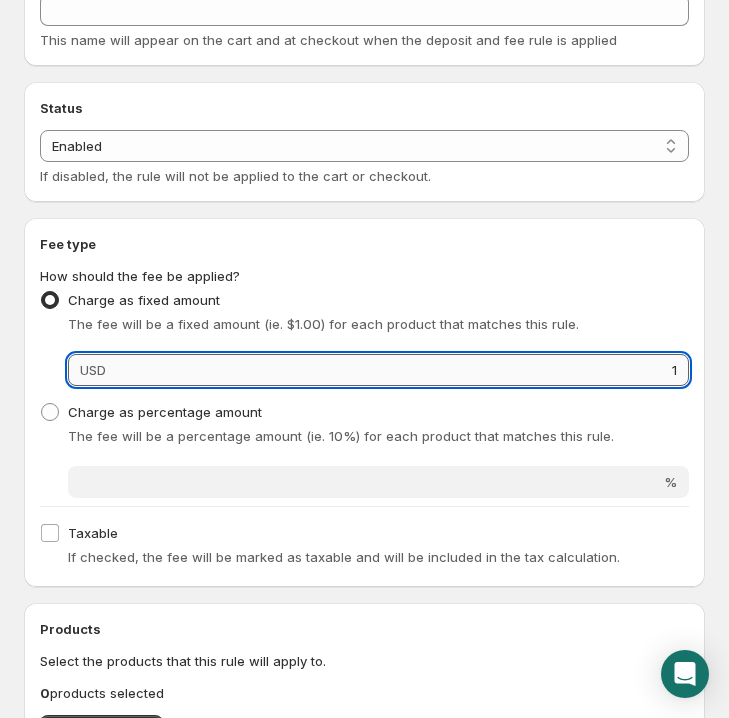 click on "1" at bounding box center (400, 370) 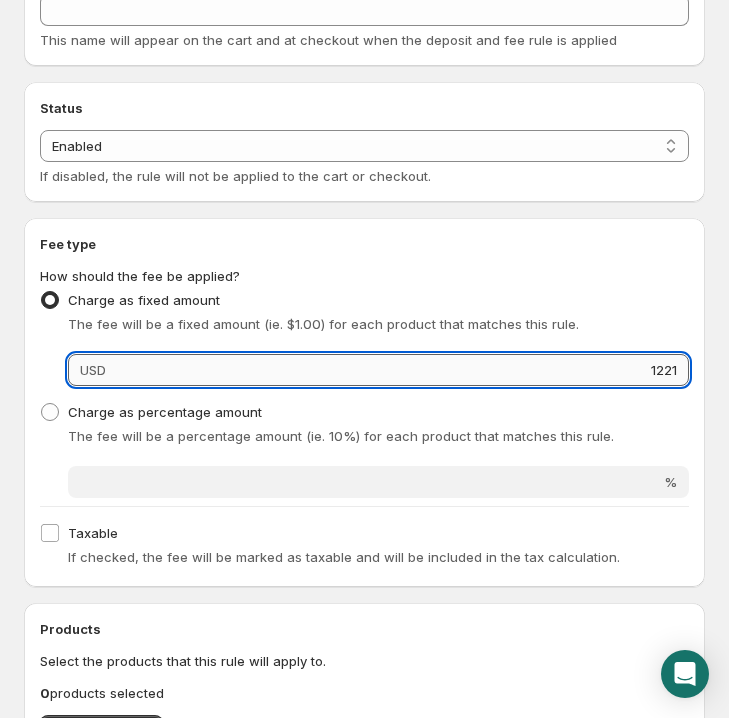 click on "1221" at bounding box center [400, 370] 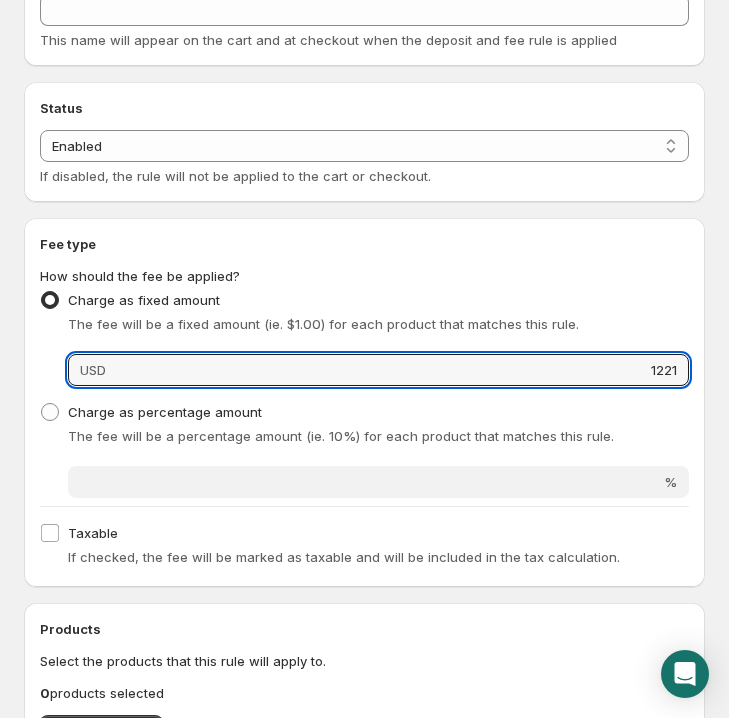 drag, startPoint x: 637, startPoint y: 367, endPoint x: 728, endPoint y: 367, distance: 91 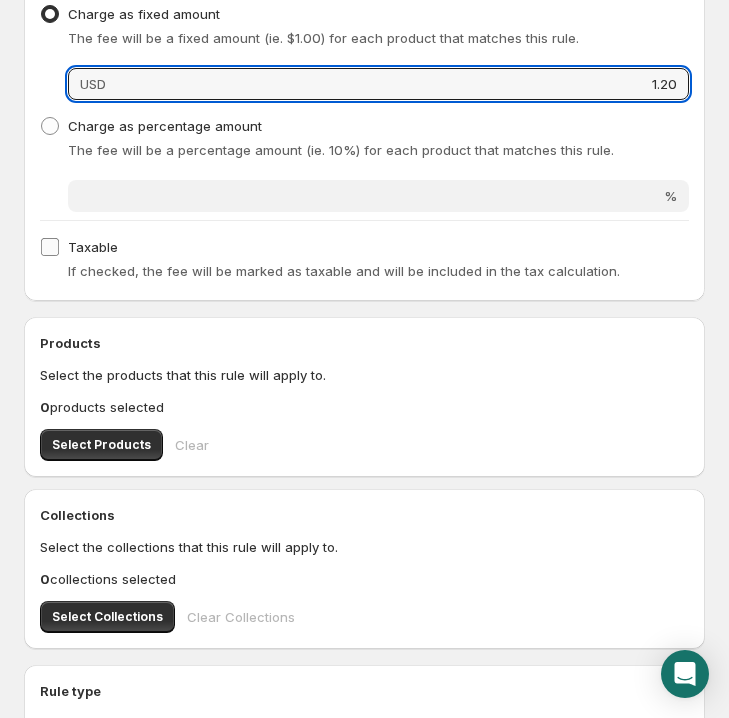 scroll, scrollTop: 437, scrollLeft: 0, axis: vertical 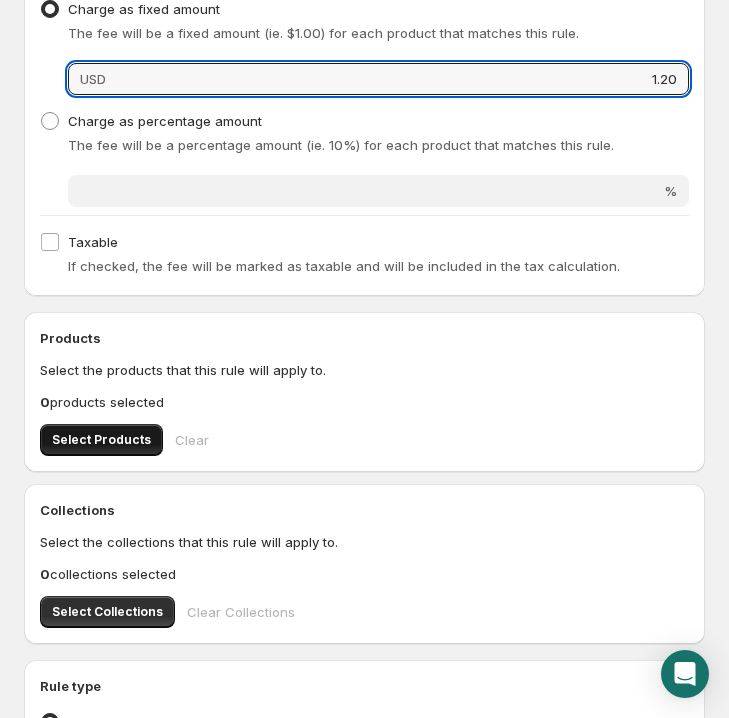 type on "1.20" 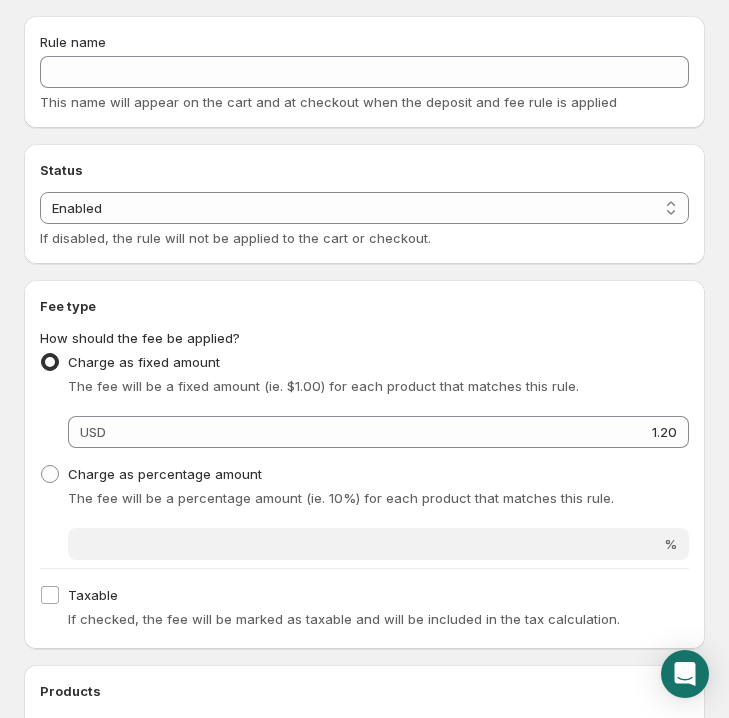 scroll, scrollTop: 50, scrollLeft: 0, axis: vertical 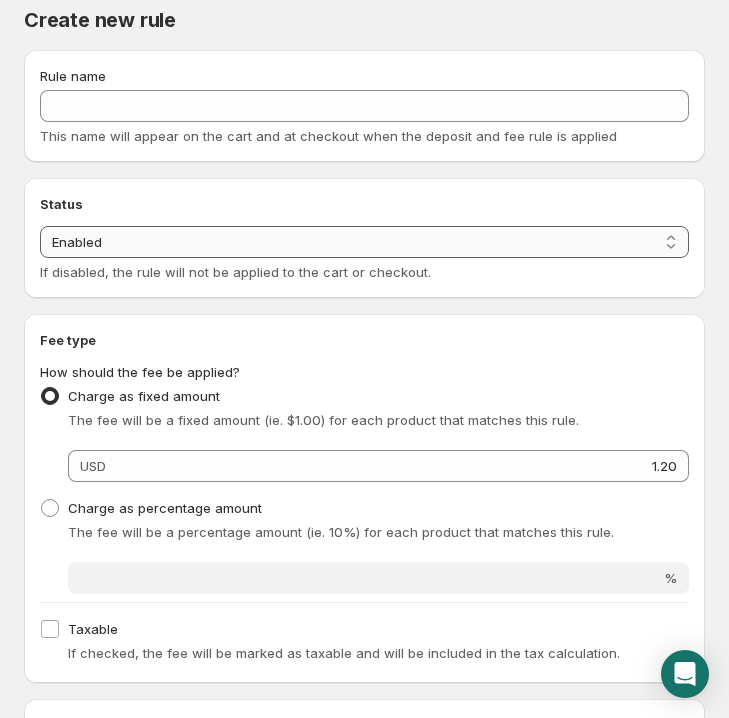 click on "Enabled Disabled" at bounding box center [364, 242] 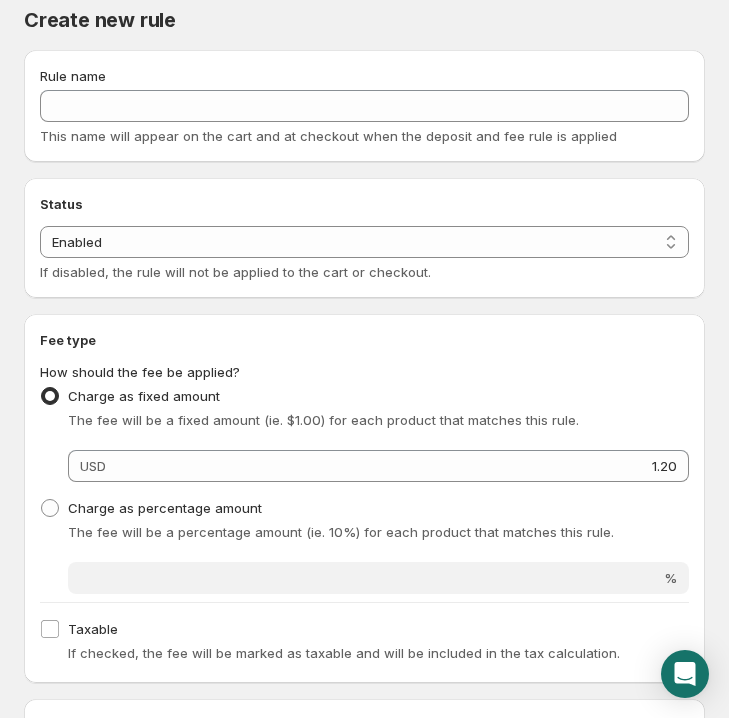 click on "This name will appear on the cart and at checkout when the deposit and fee rule is applied" at bounding box center (364, 136) 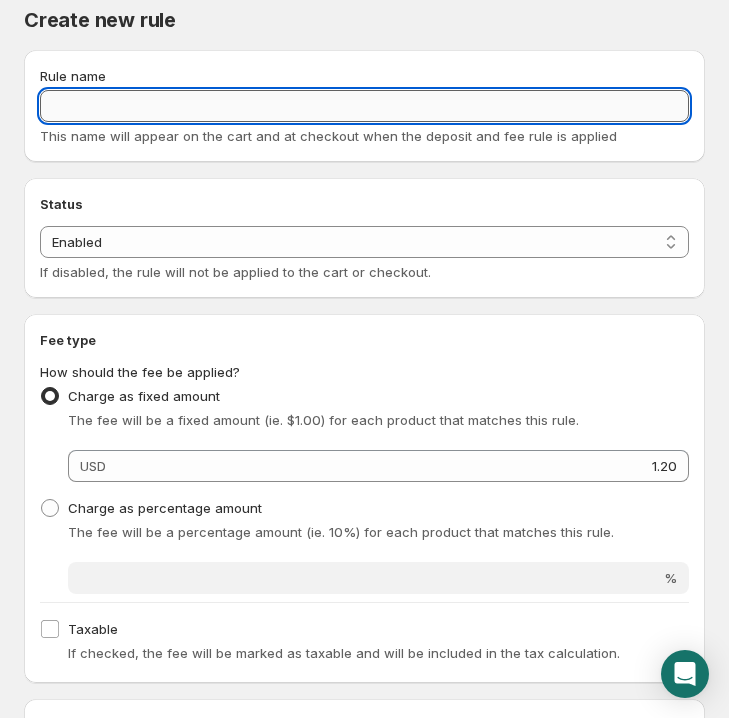 click on "Rule name" at bounding box center (364, 106) 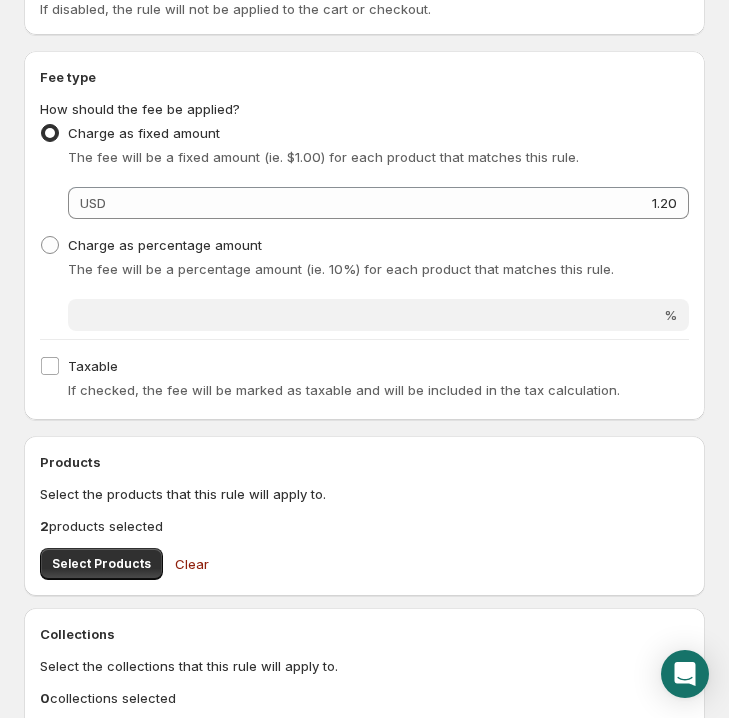 scroll, scrollTop: 766, scrollLeft: 0, axis: vertical 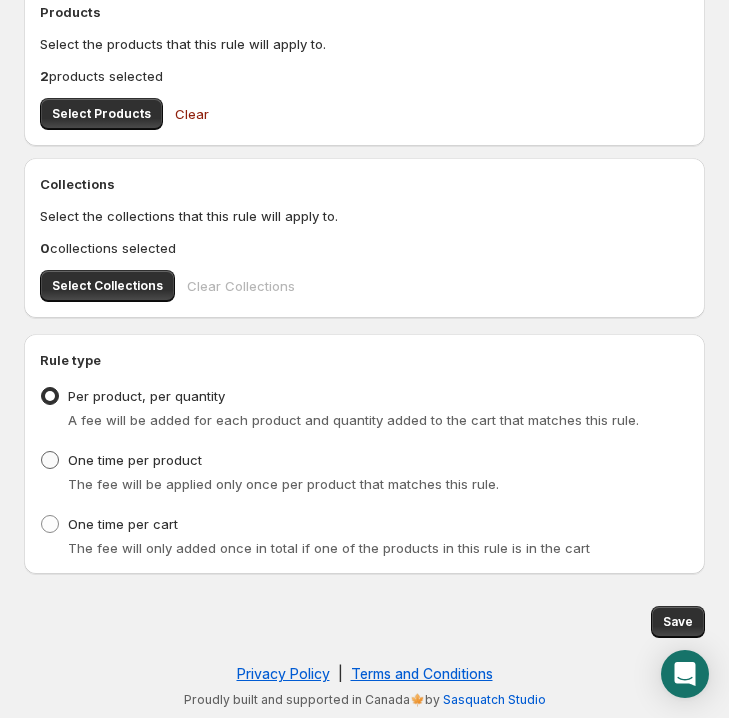 type on "[STATE] Bottle Deposit" 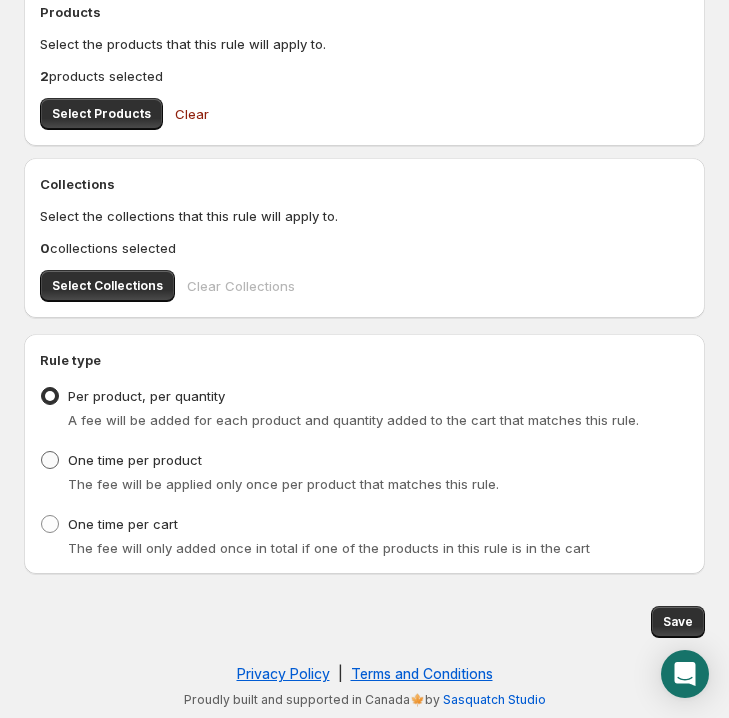radio on "true" 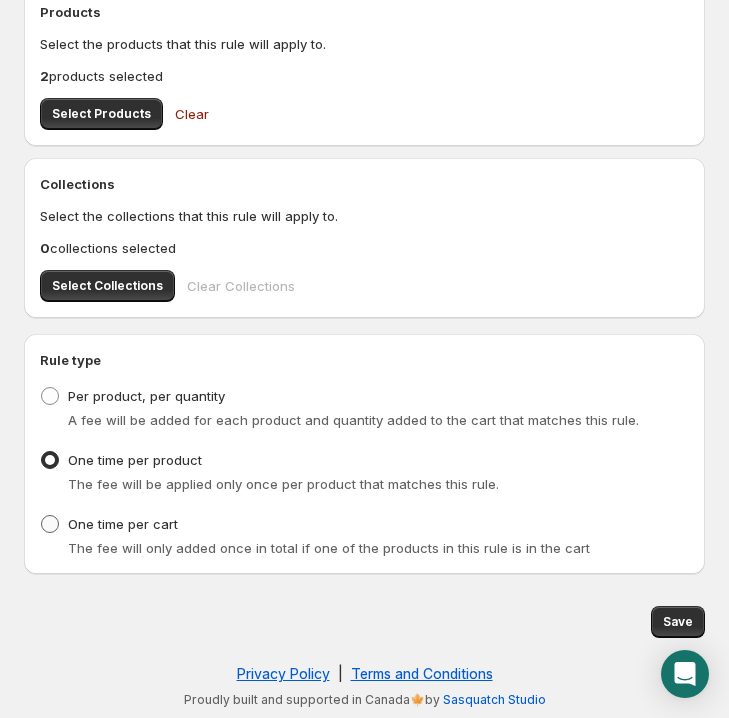 click on "One time per cart" at bounding box center [123, 524] 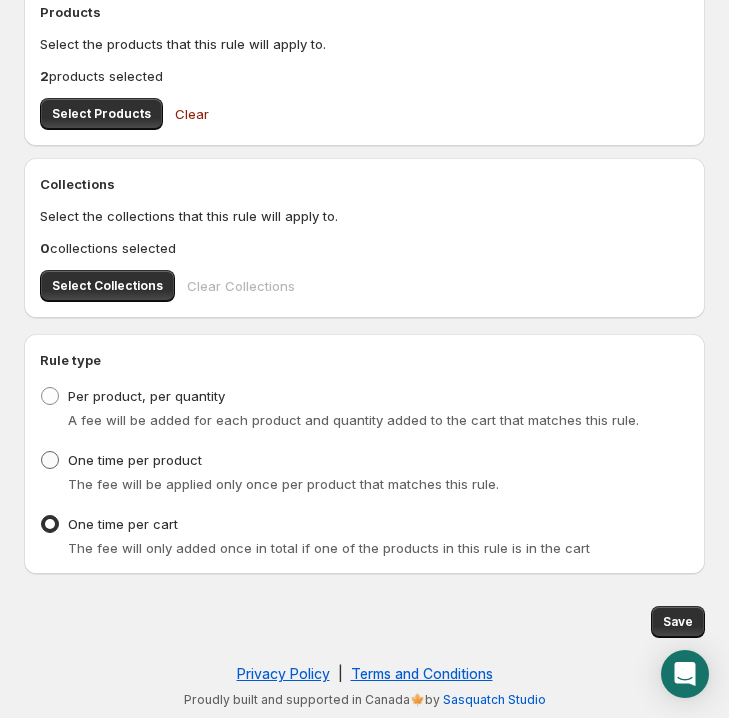 click on "One time per product" at bounding box center [135, 460] 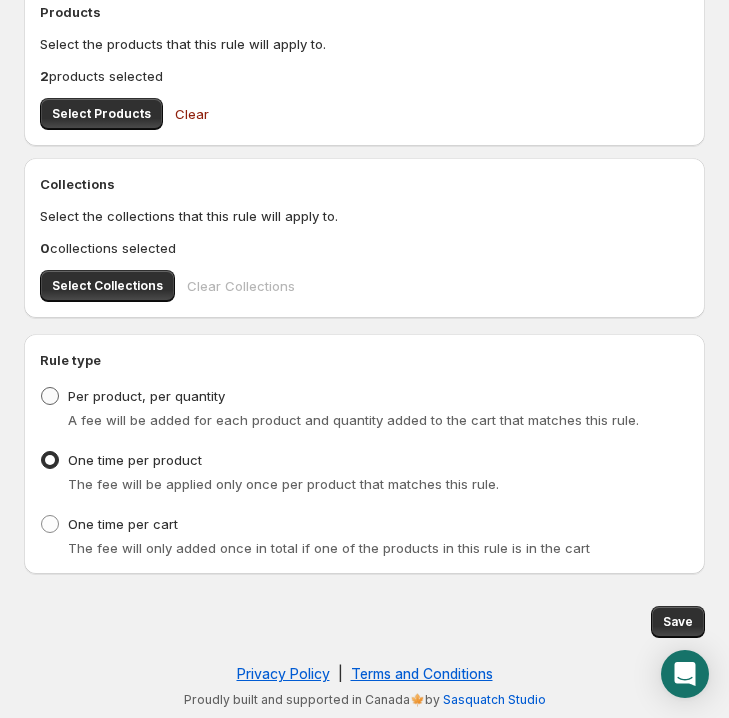 click on "Per product, per quantity" at bounding box center [132, 396] 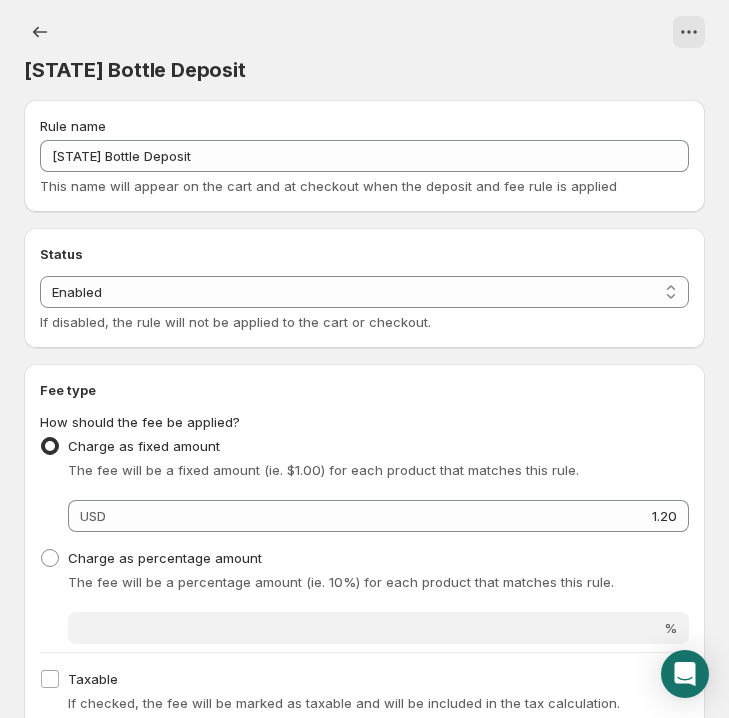 scroll, scrollTop: 766, scrollLeft: 0, axis: vertical 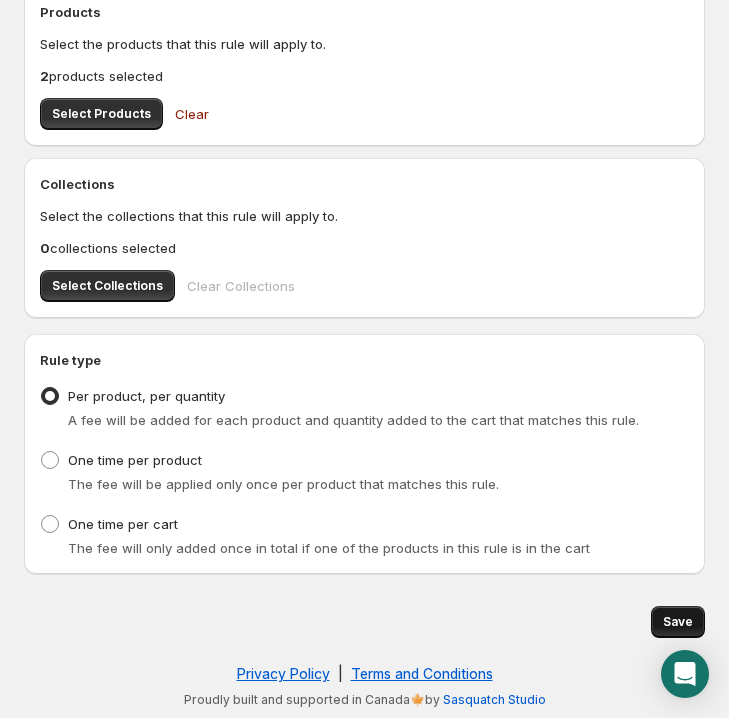 click on "Save" at bounding box center (678, 622) 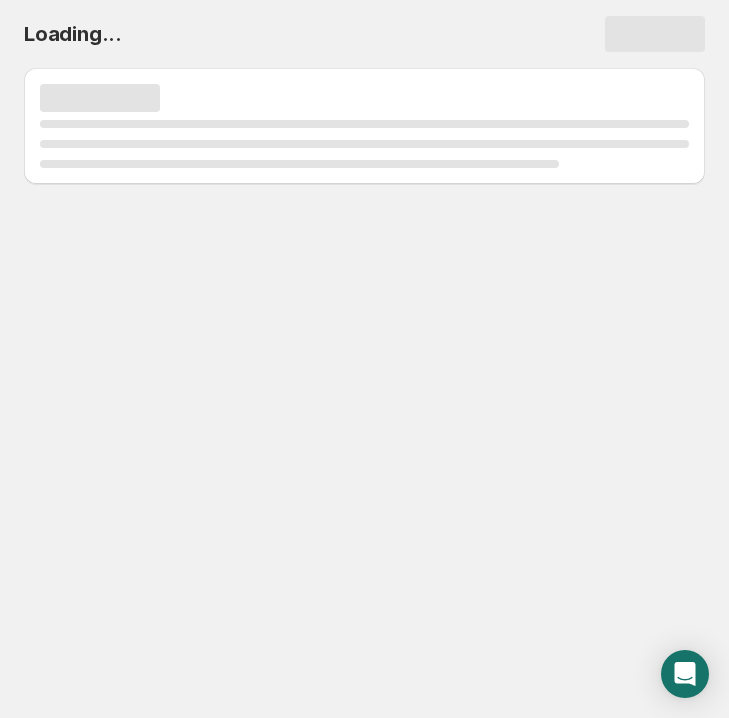 scroll, scrollTop: 0, scrollLeft: 0, axis: both 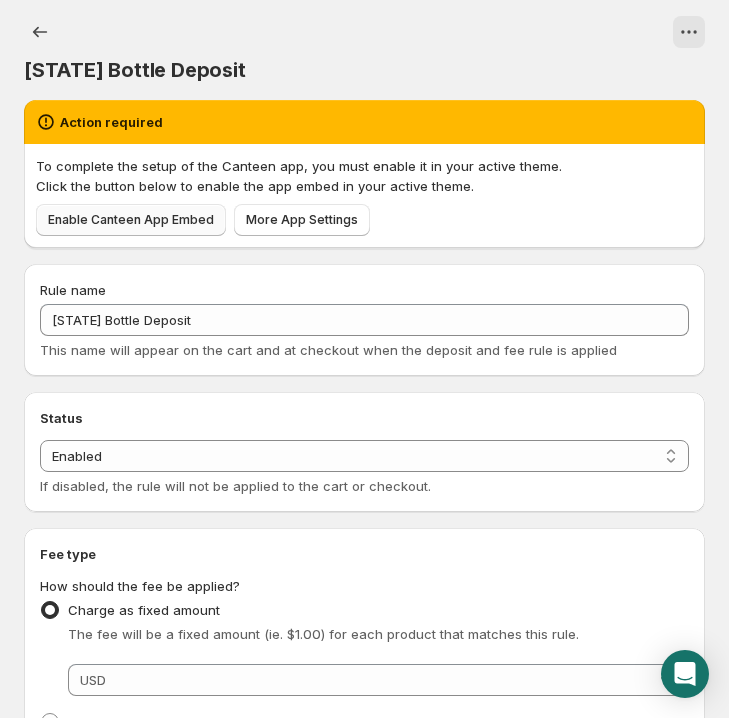 click on "Enable Canteen App Embed" at bounding box center (131, 220) 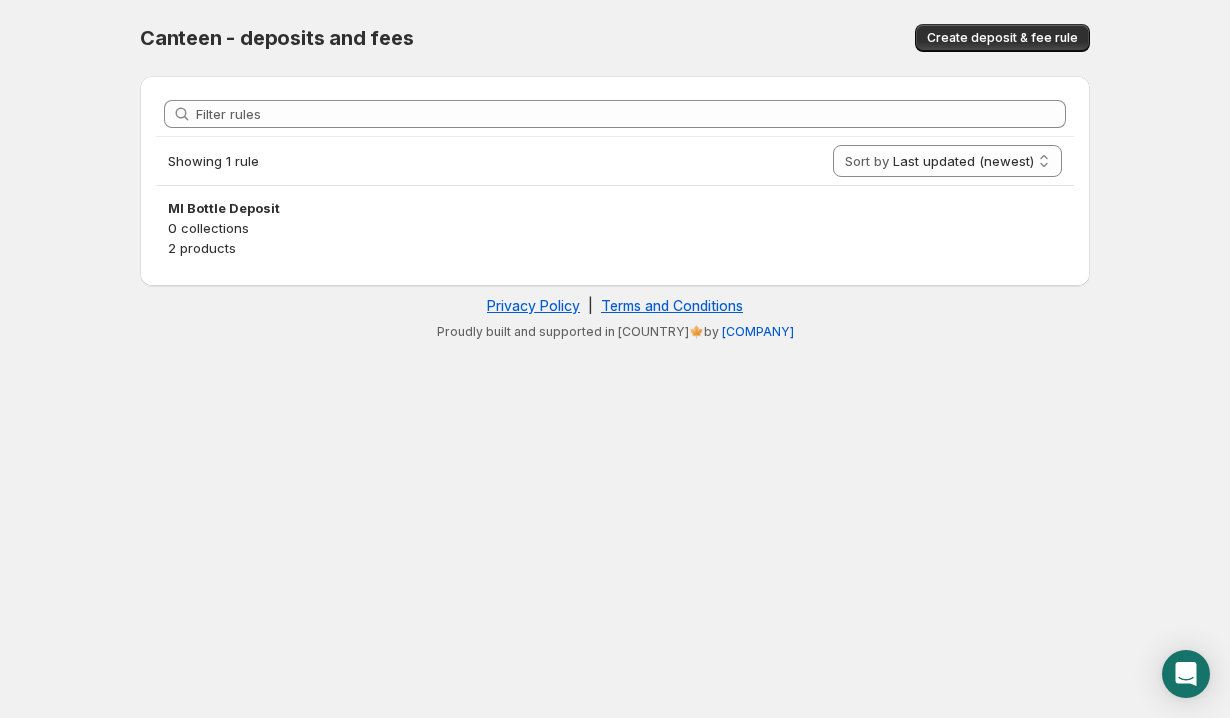 scroll, scrollTop: 0, scrollLeft: 0, axis: both 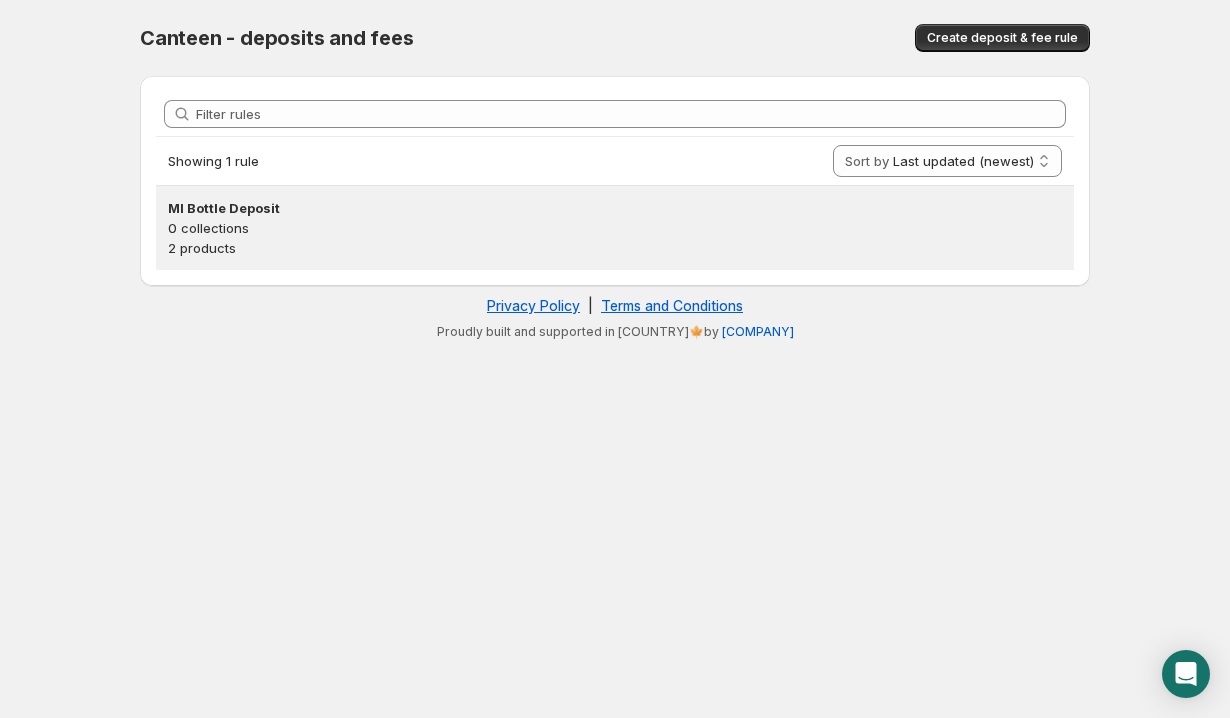 click on "0   collections" at bounding box center [615, 228] 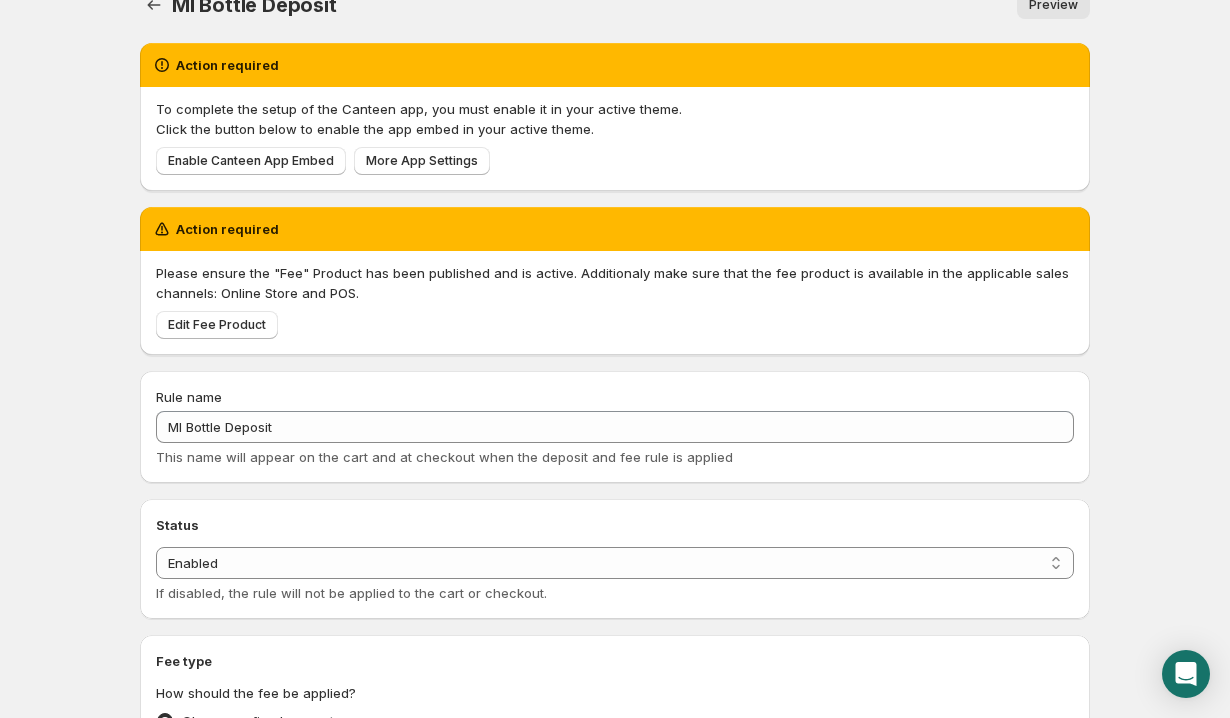 scroll, scrollTop: 40, scrollLeft: 0, axis: vertical 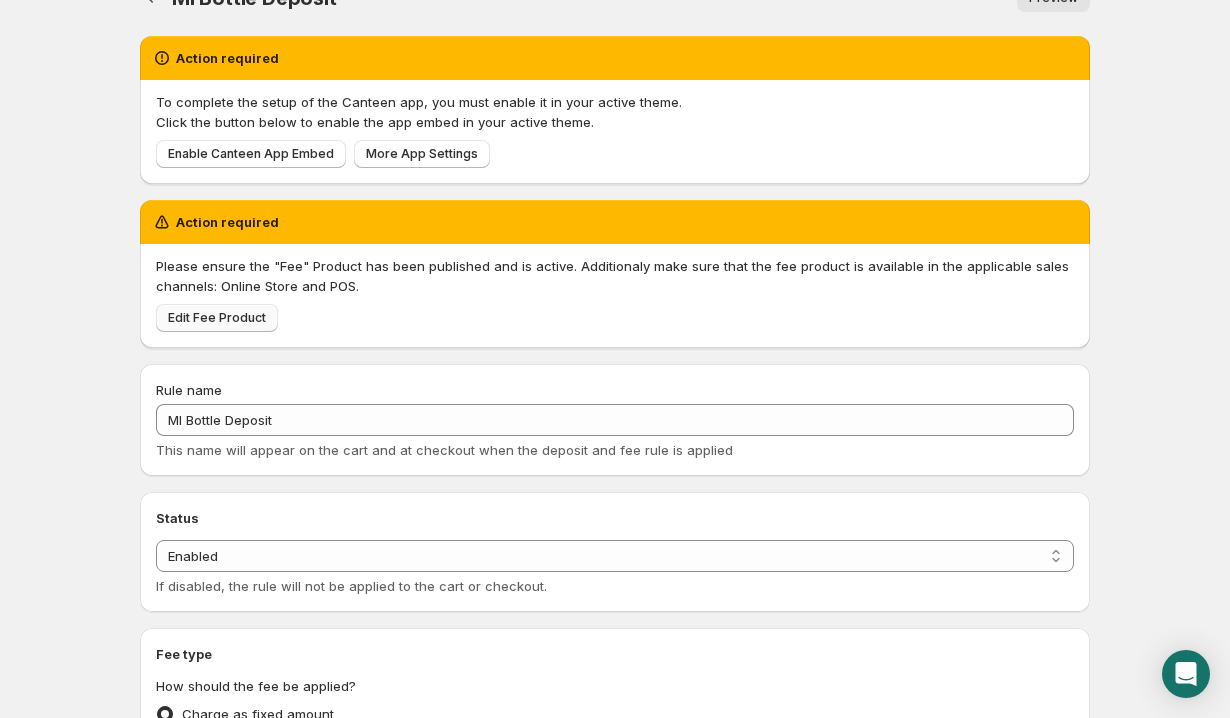 click on "Edit Fee Product" at bounding box center [217, 318] 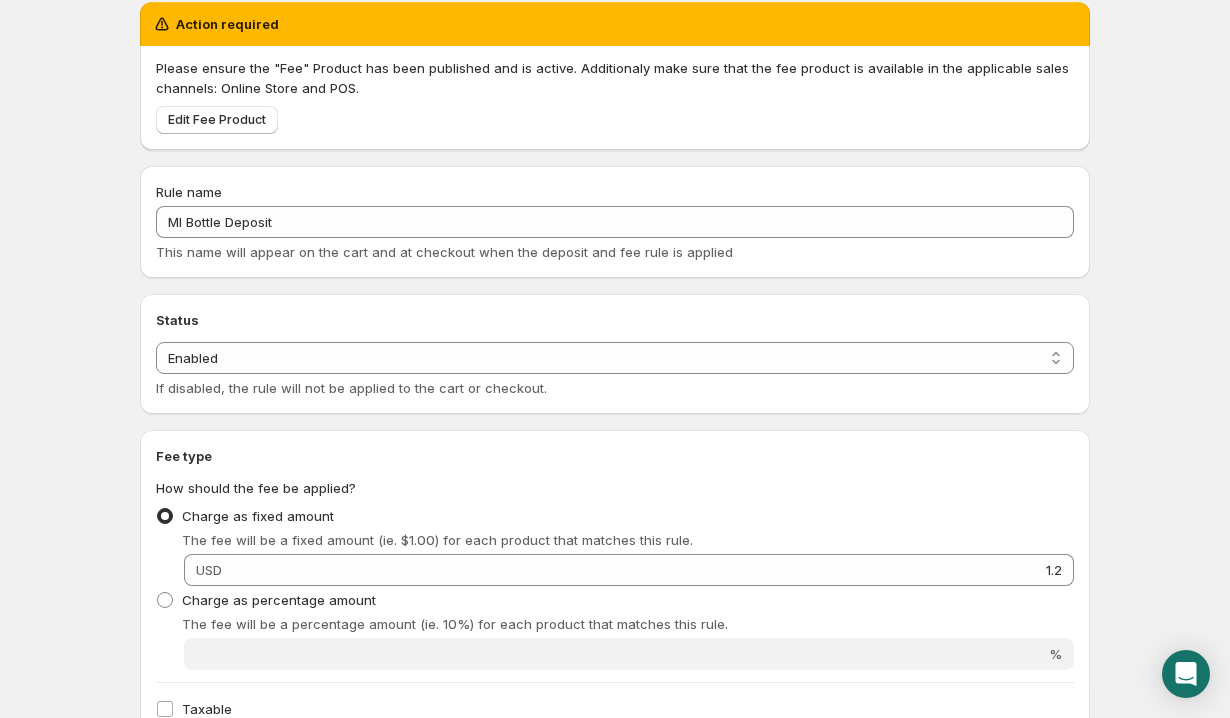 scroll, scrollTop: 242, scrollLeft: 0, axis: vertical 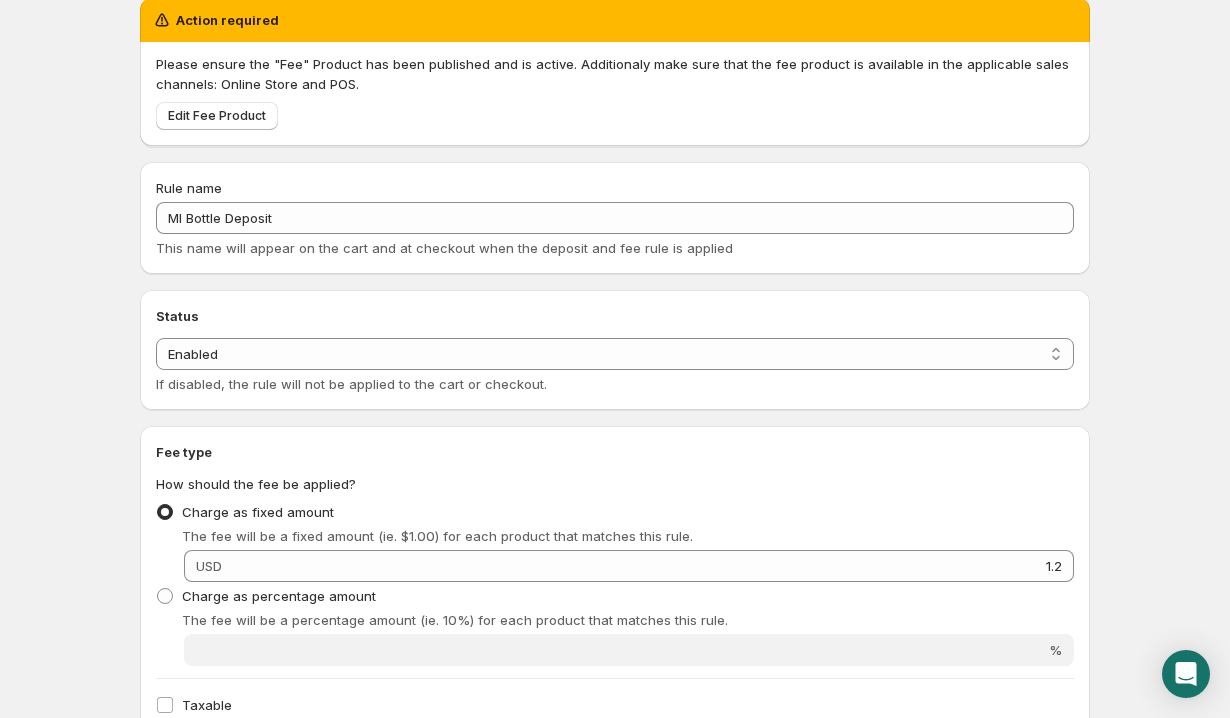 click on "If disabled, the rule will not be applied to the cart or checkout." at bounding box center (615, 384) 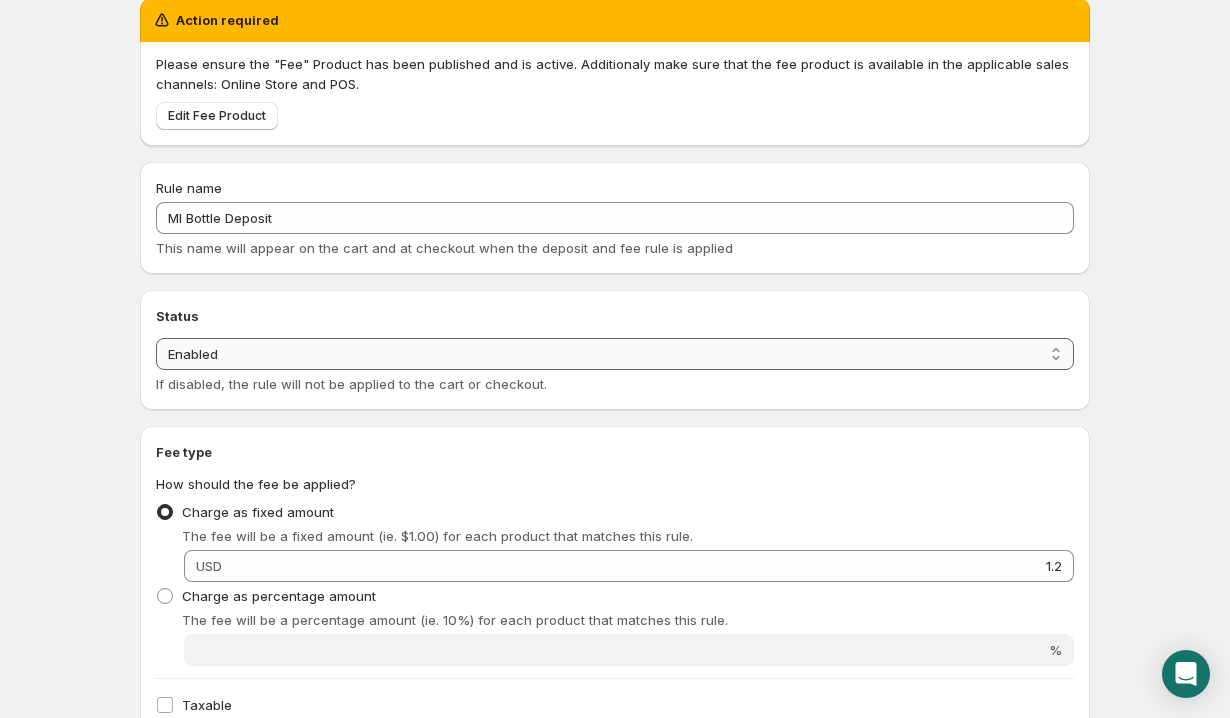click on "Enabled Disabled" at bounding box center (615, 354) 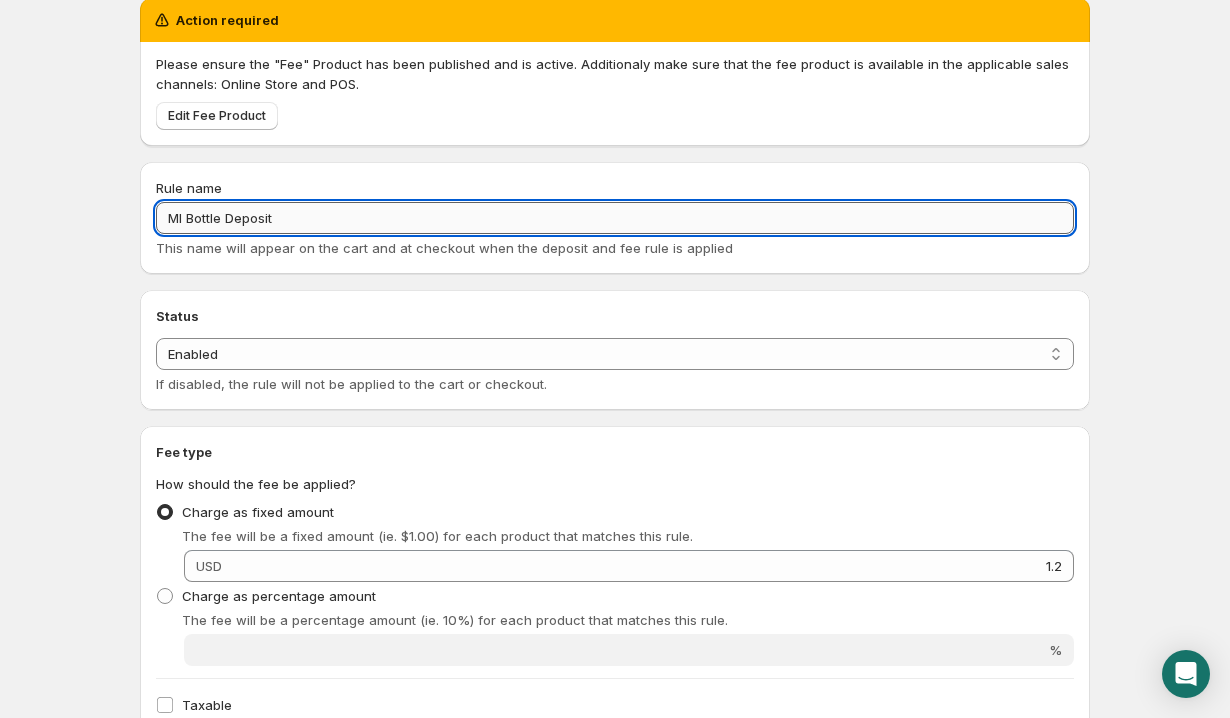 click on "[STATE] Bottle Deposit" at bounding box center [615, 218] 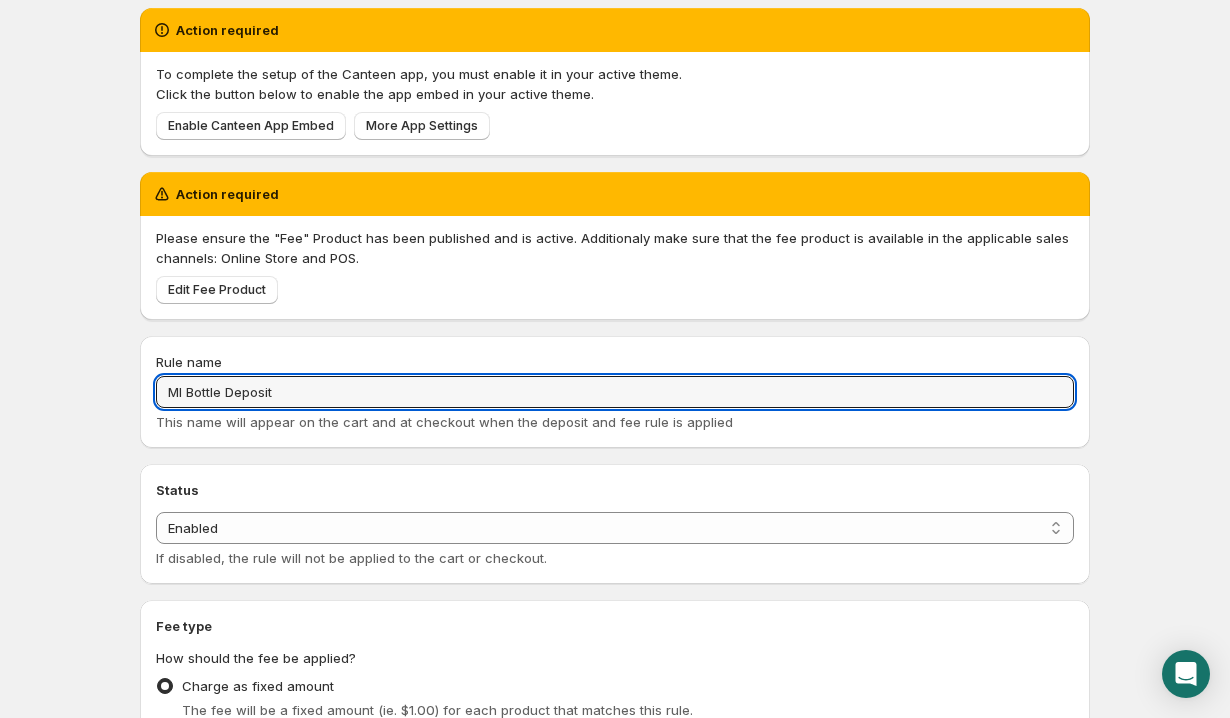 scroll, scrollTop: 0, scrollLeft: 0, axis: both 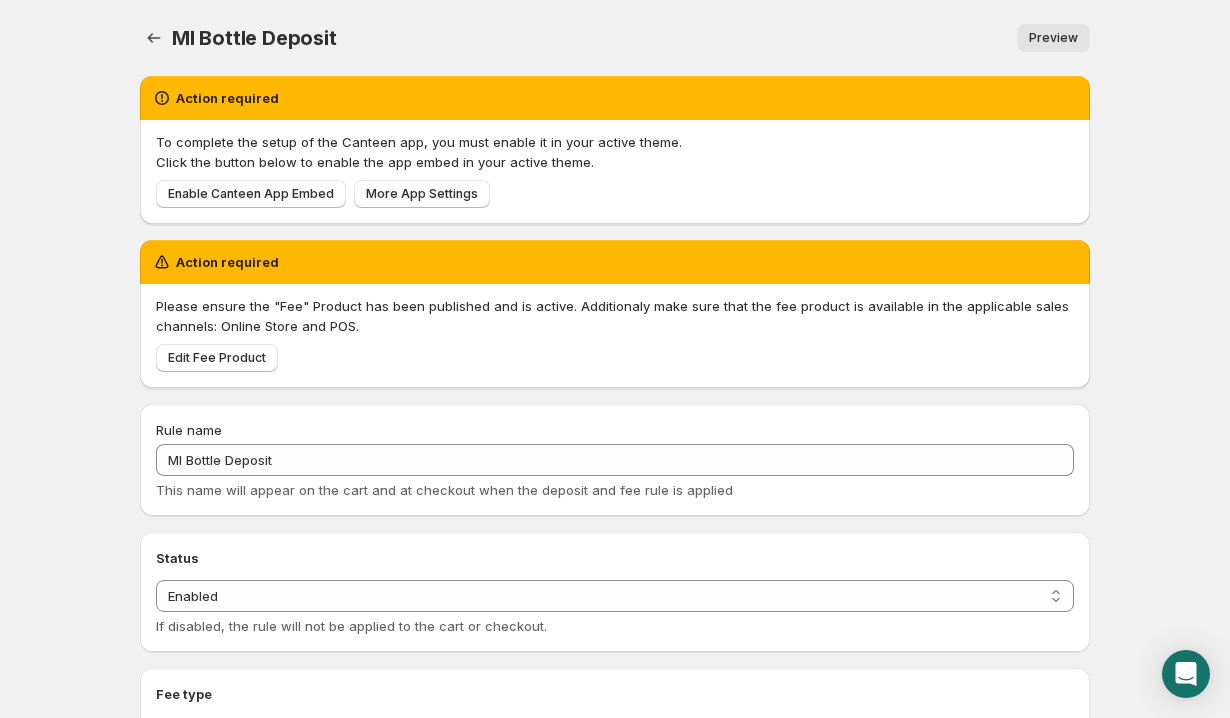 click on "Preview" at bounding box center [725, 38] 